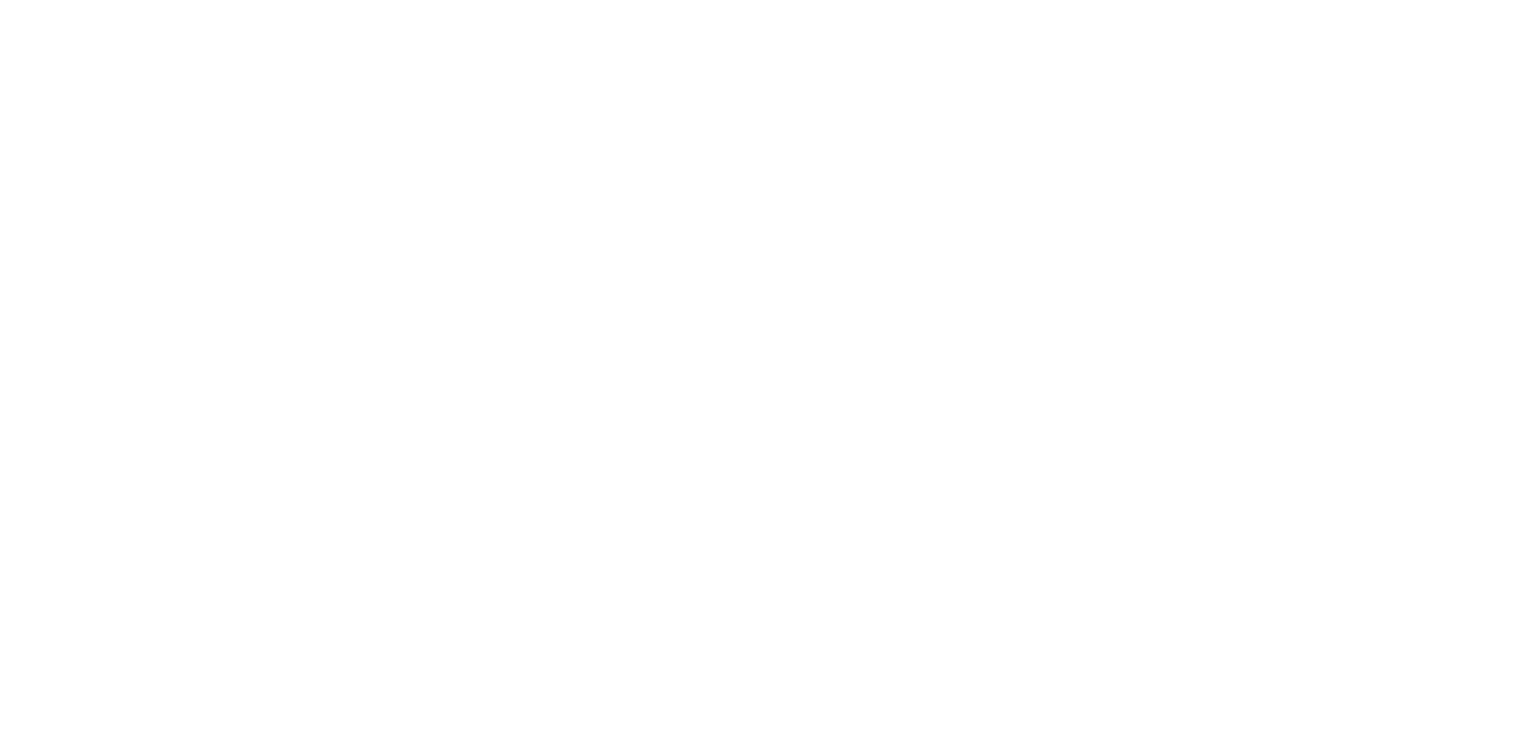 scroll, scrollTop: 0, scrollLeft: 0, axis: both 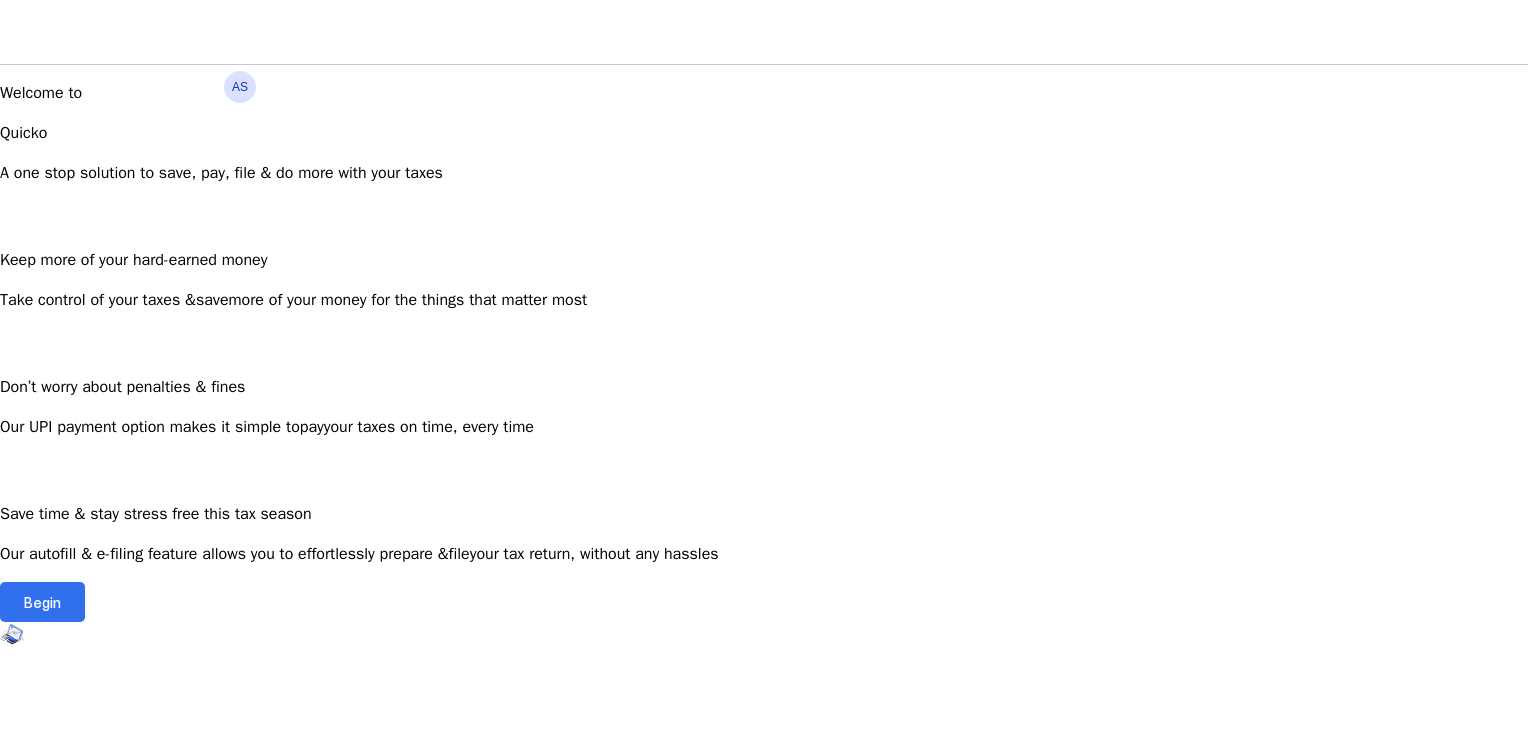 click on "Begin" at bounding box center [42, 602] 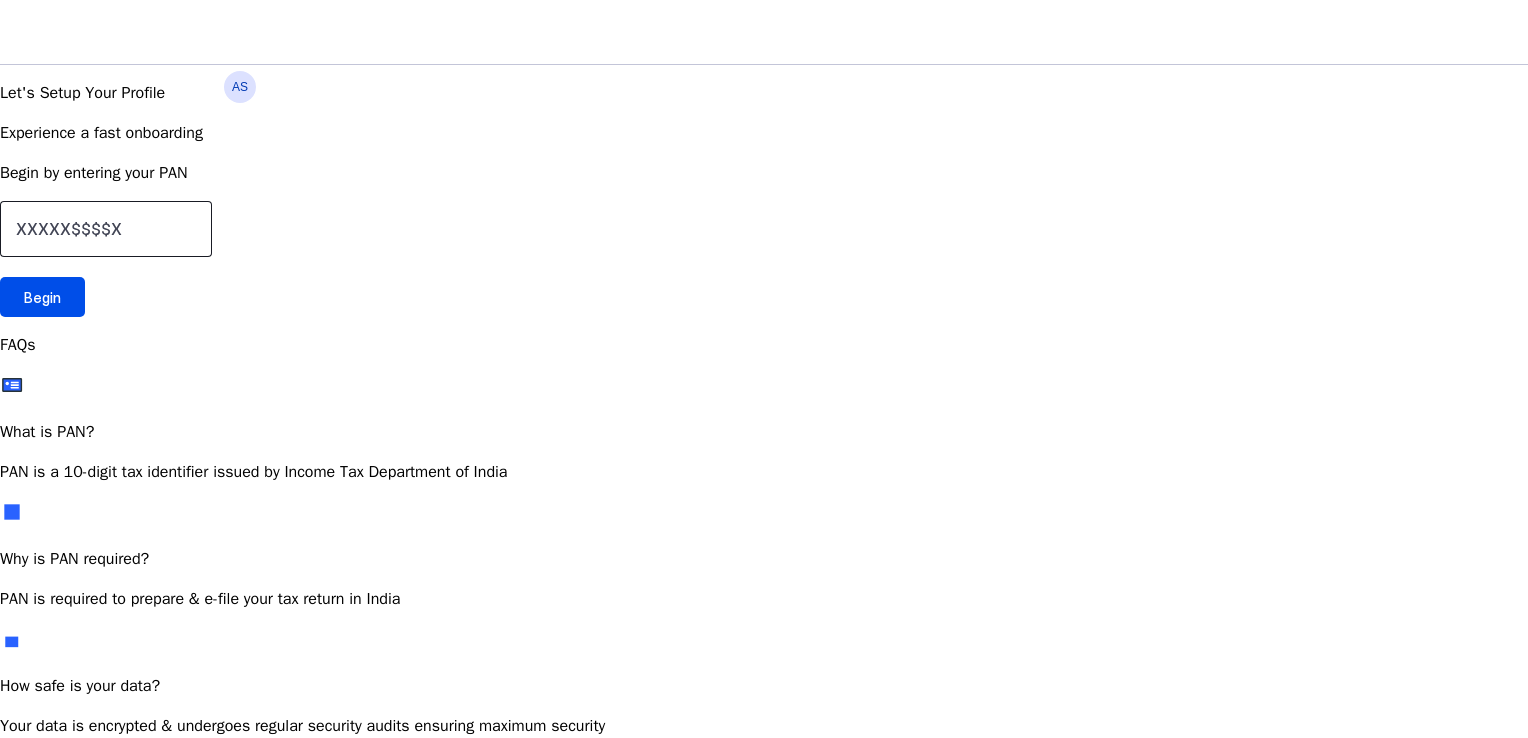 click at bounding box center [106, 229] 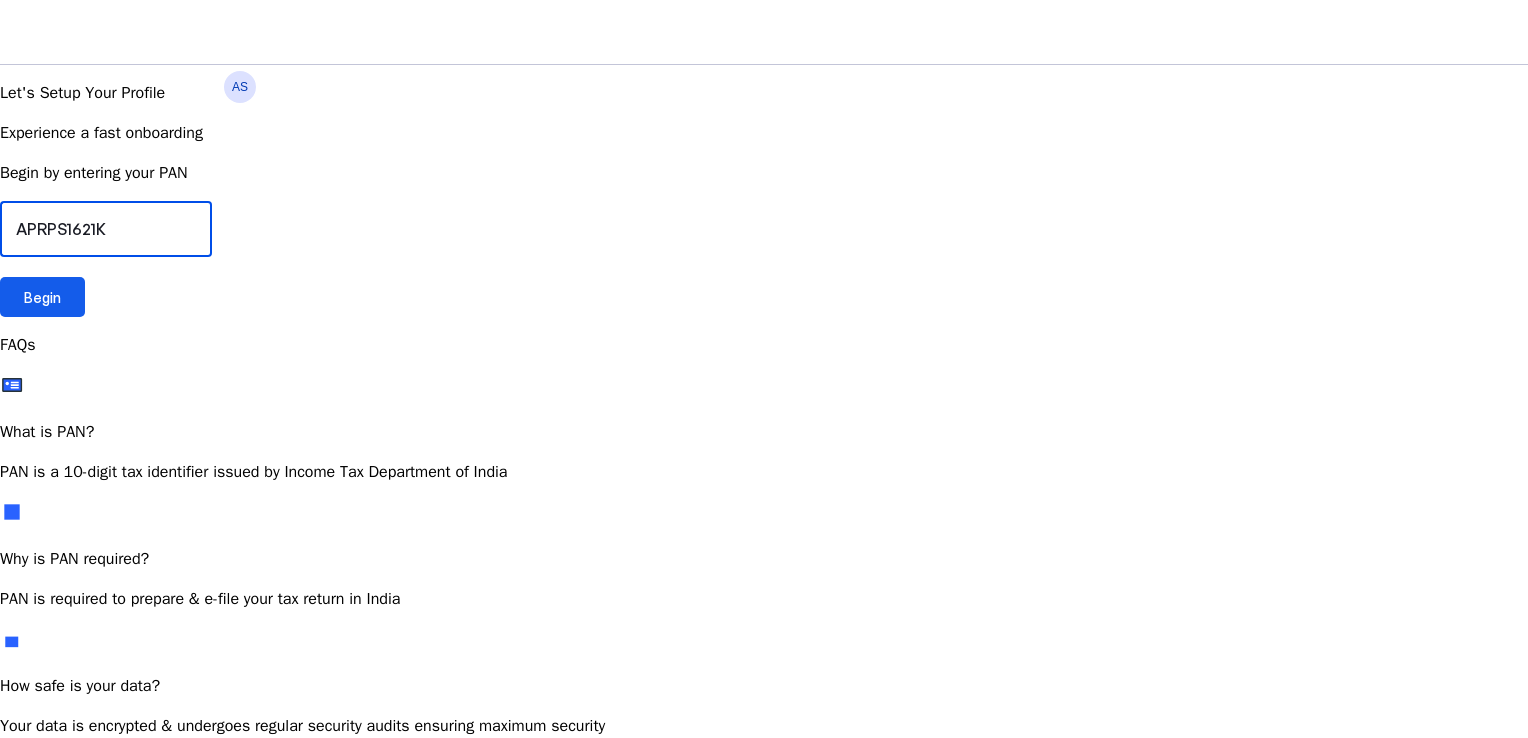 type on "APRPS1621K" 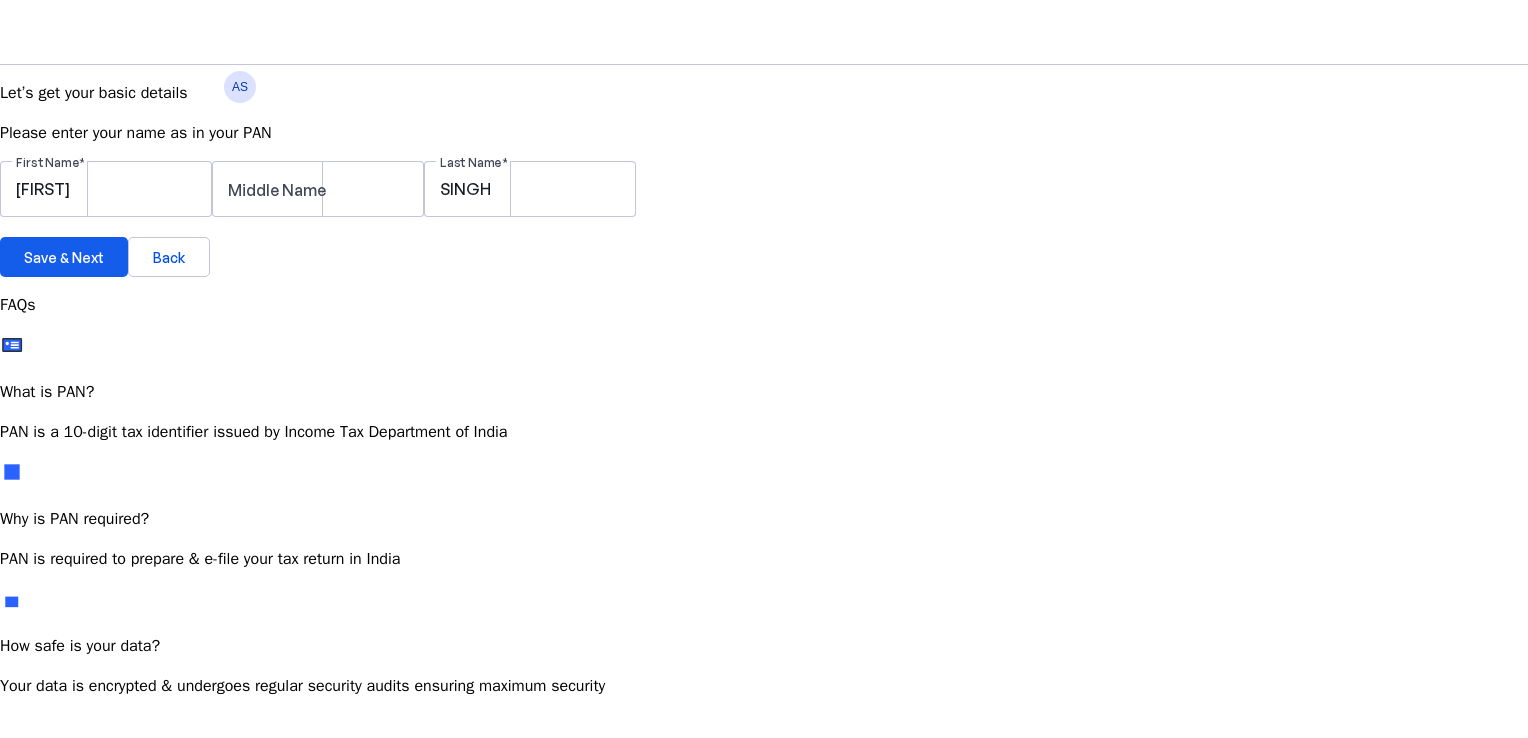 click on "Save & Next" at bounding box center (64, 257) 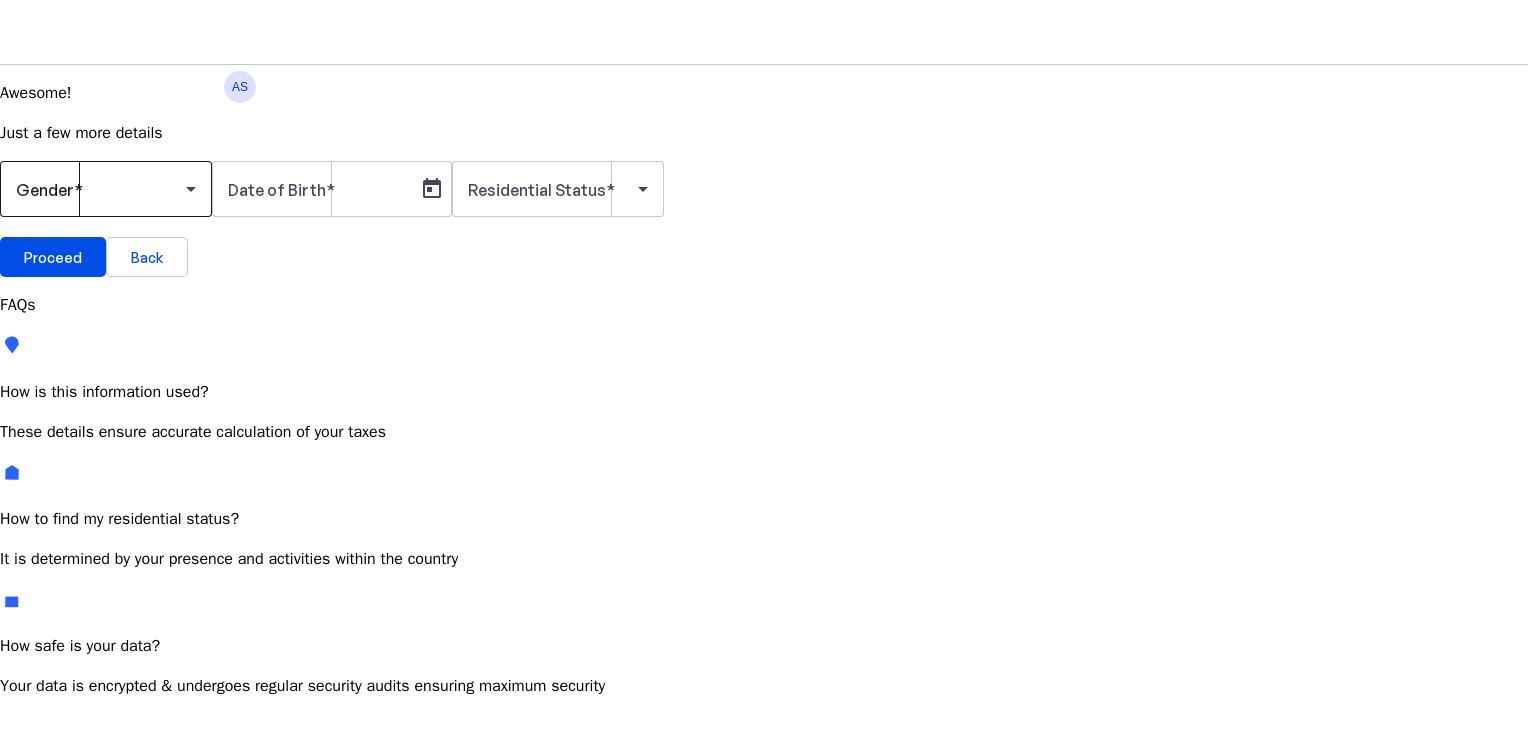 click at bounding box center [101, 189] 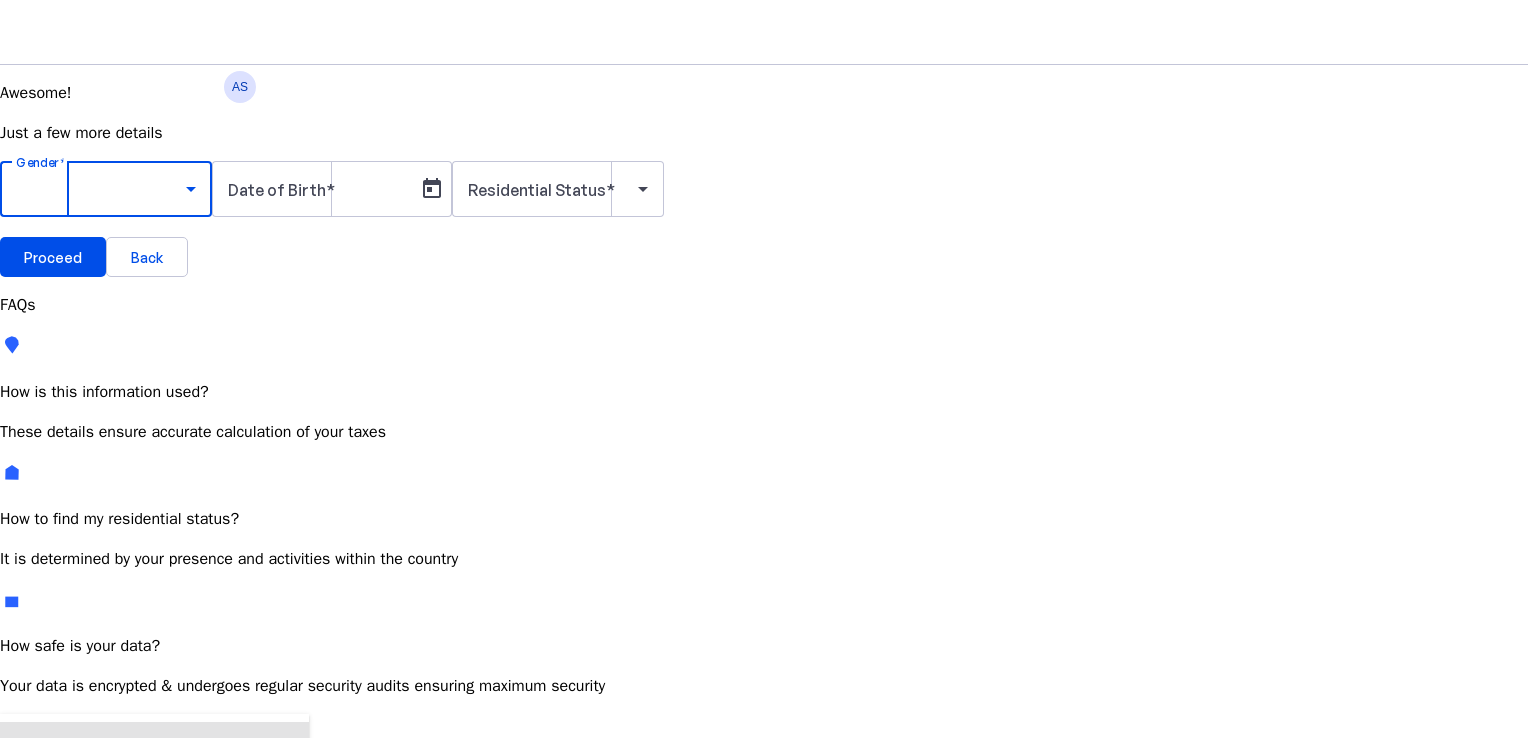 click on "Male" at bounding box center (154, 746) 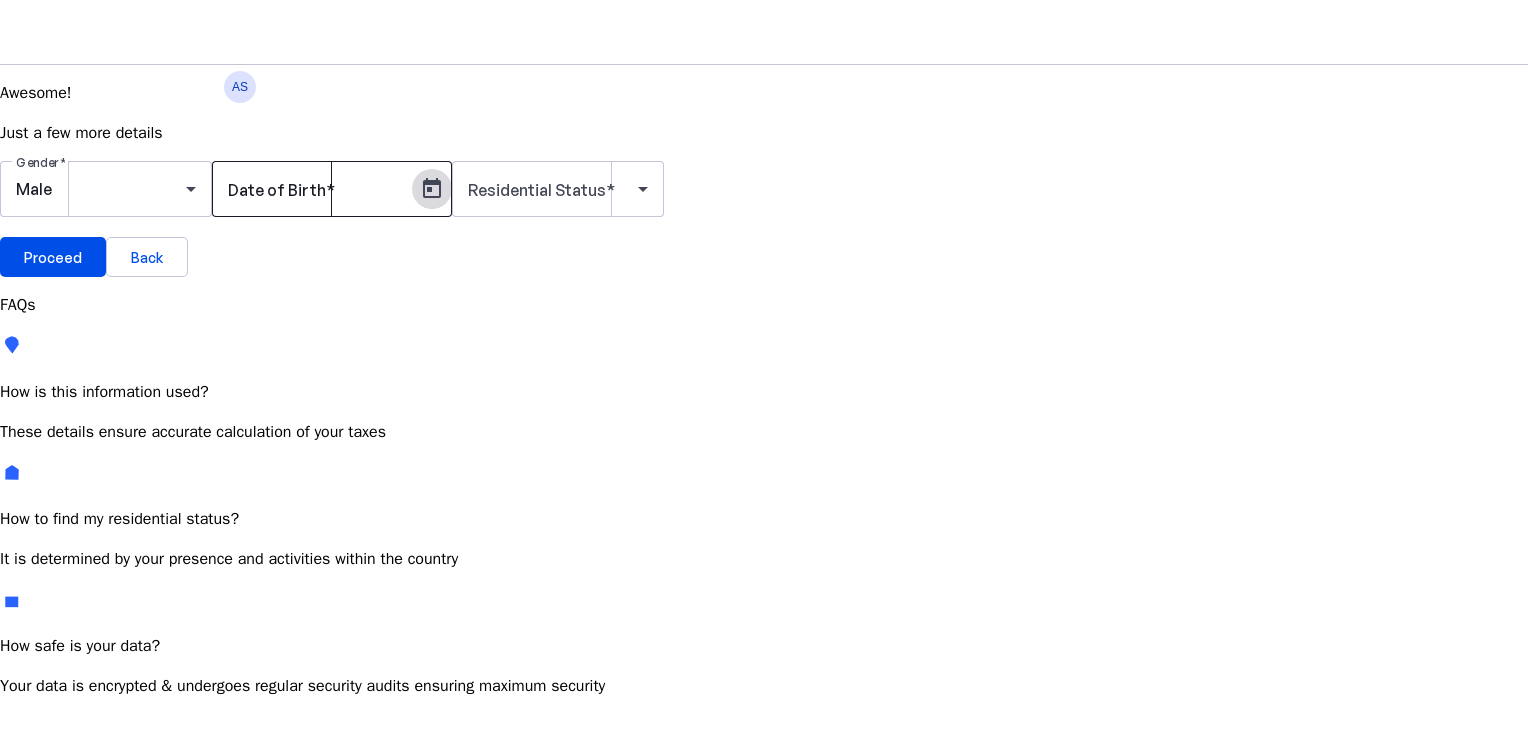 click at bounding box center [432, 189] 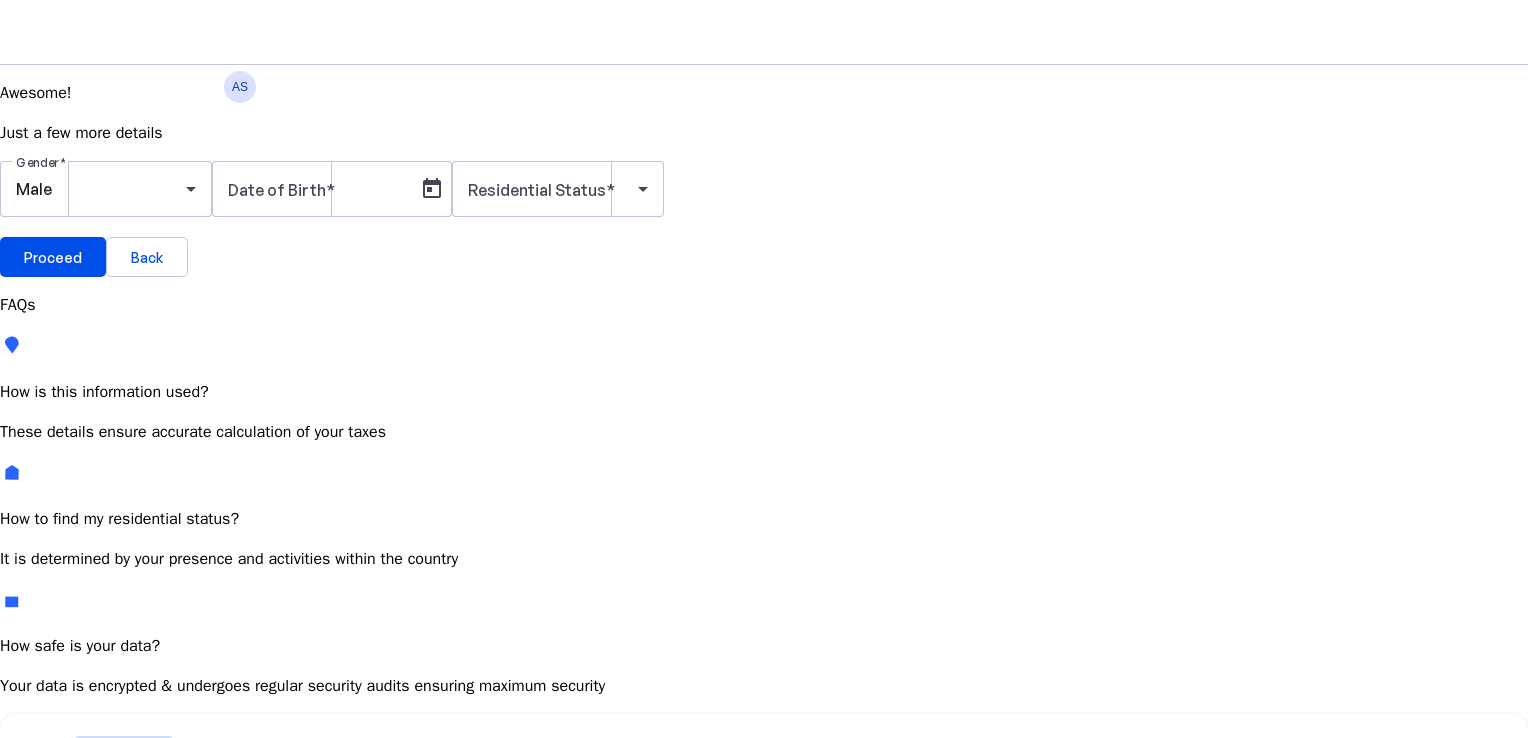 click at bounding box center [124, 756] 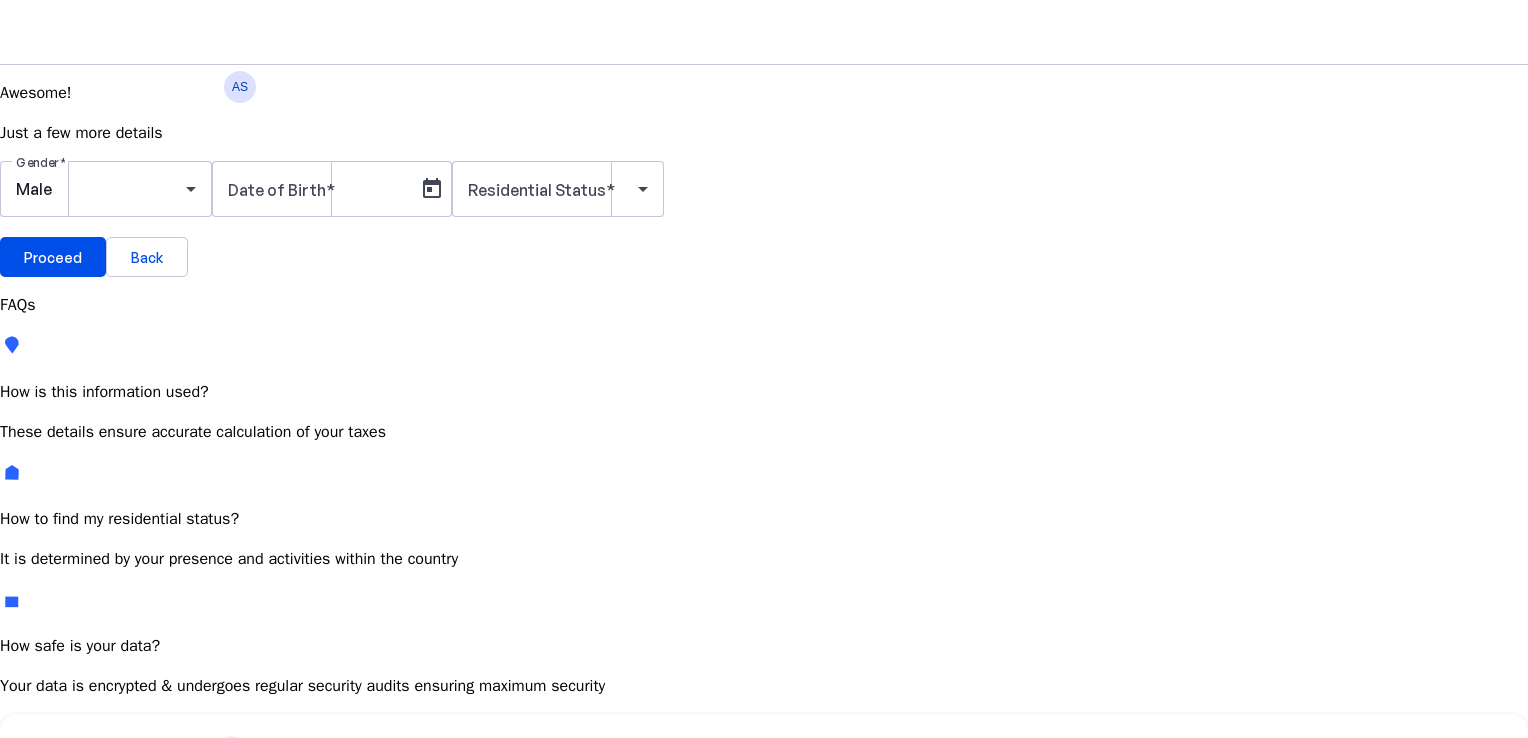 click at bounding box center (231, 756) 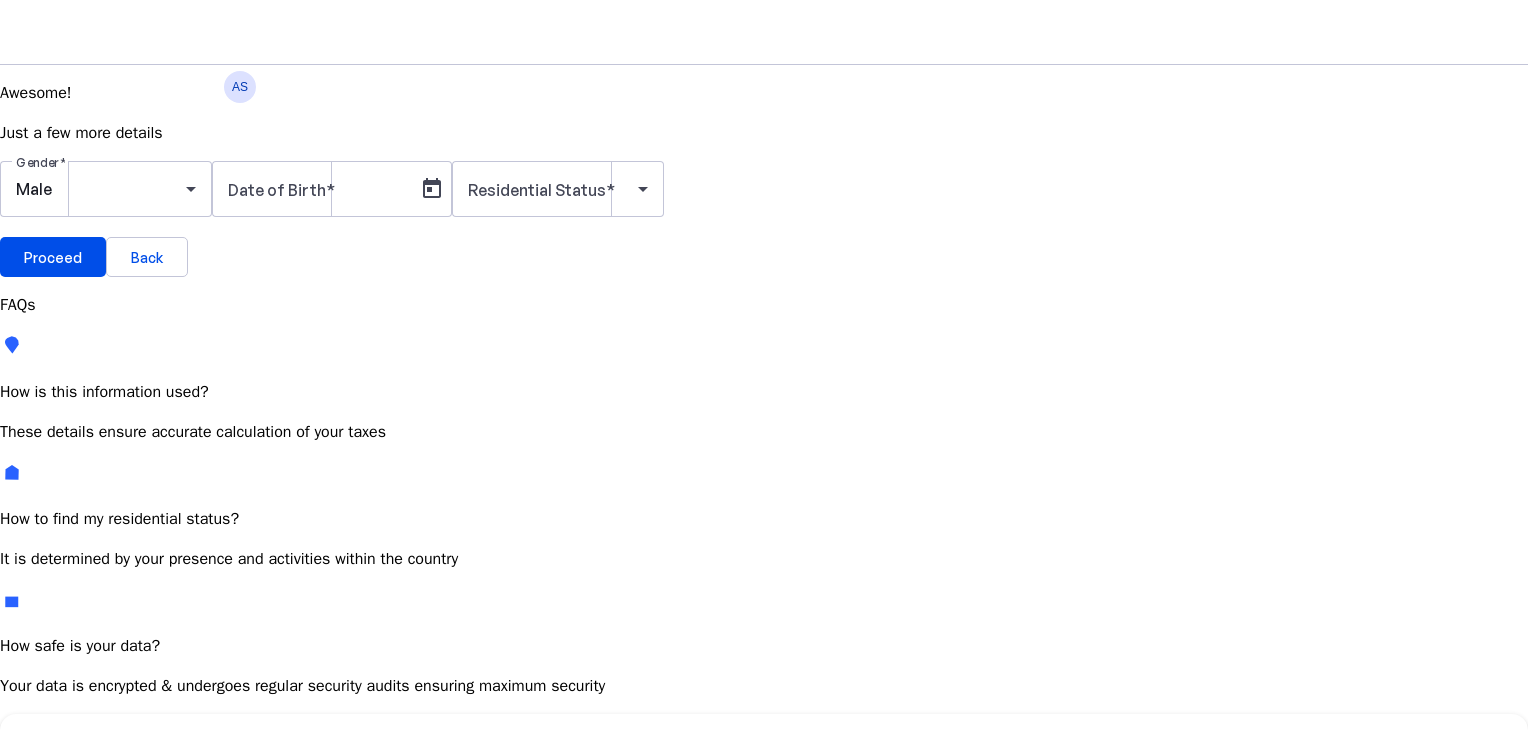 click on "1978" at bounding box center [43, 818] 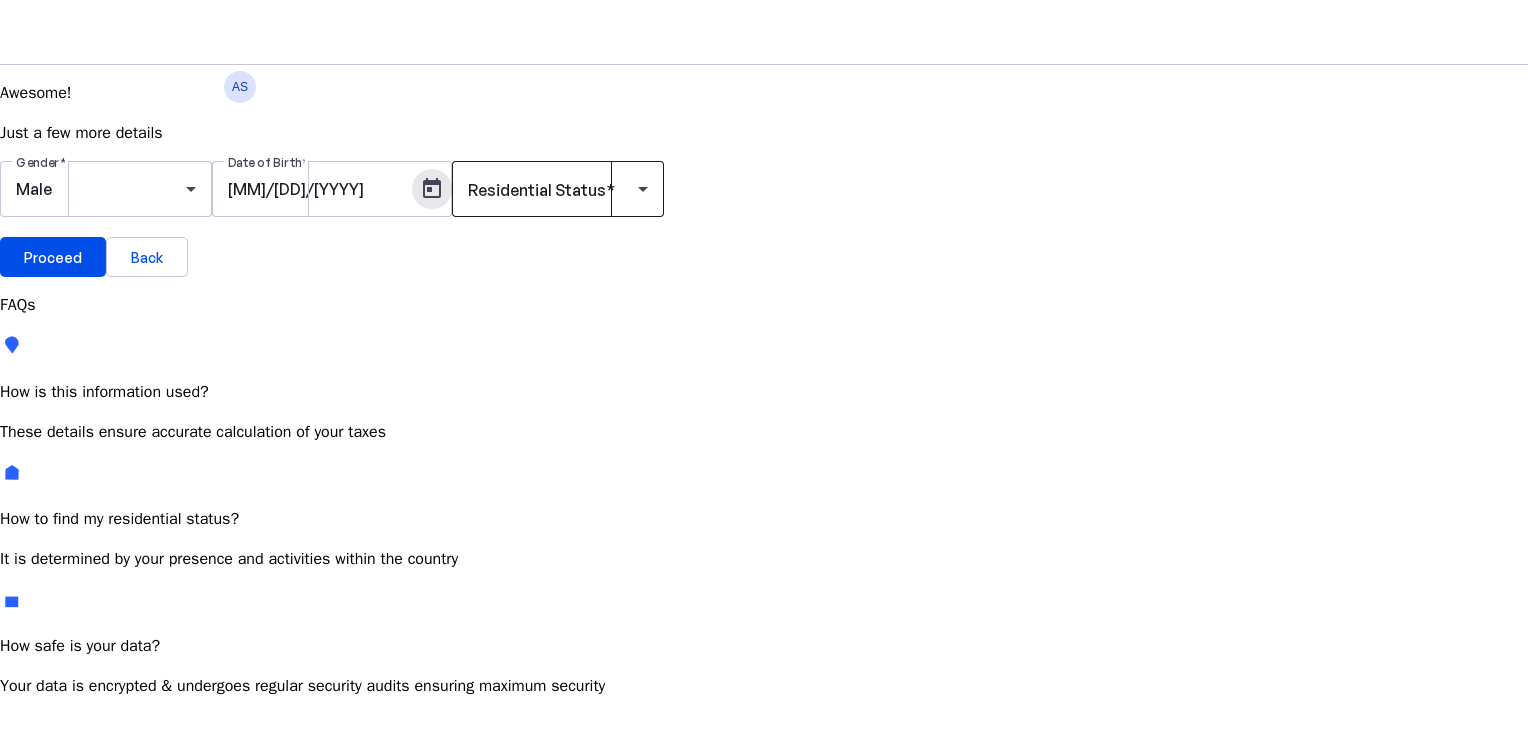 click at bounding box center (643, 189) 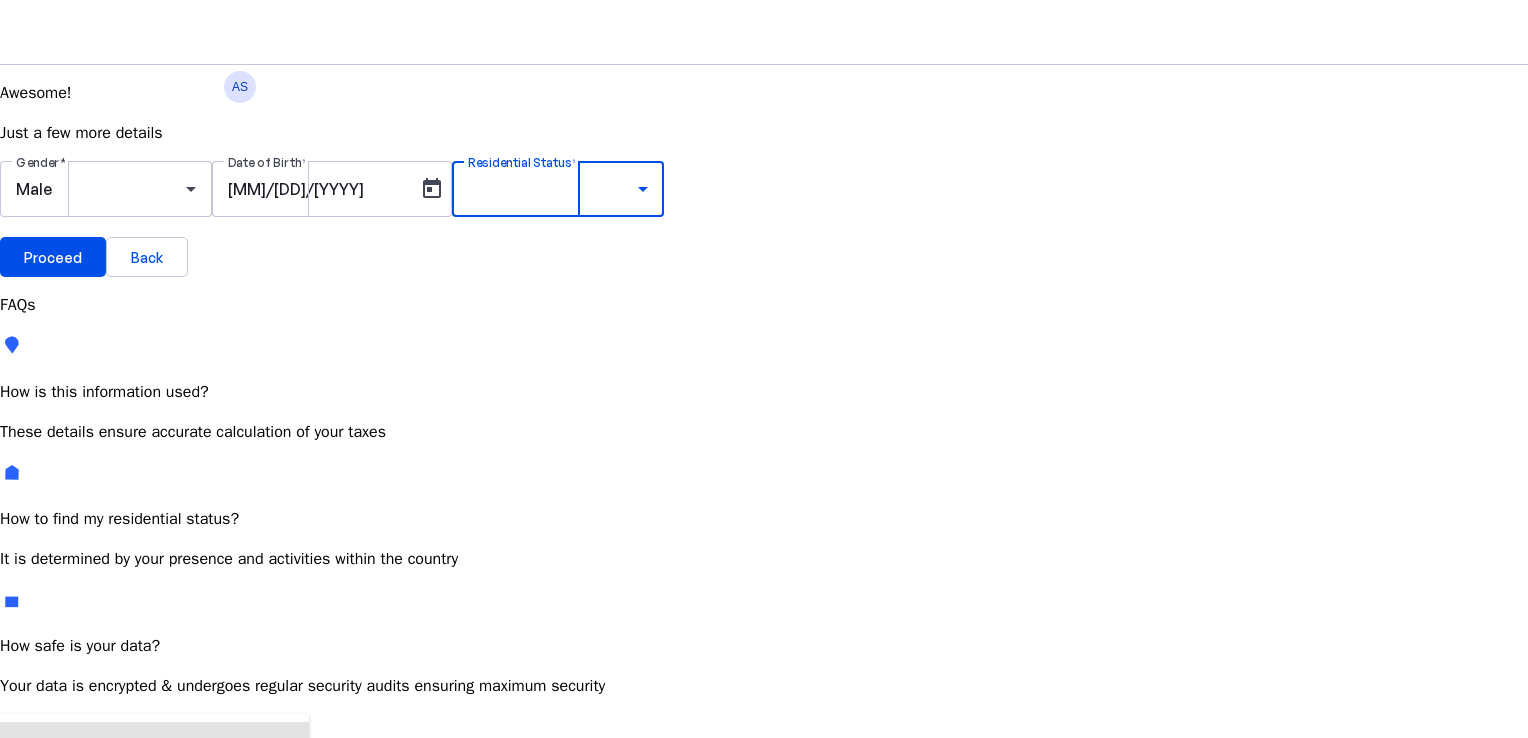 click on "Most Common" at bounding box center (72, 784) 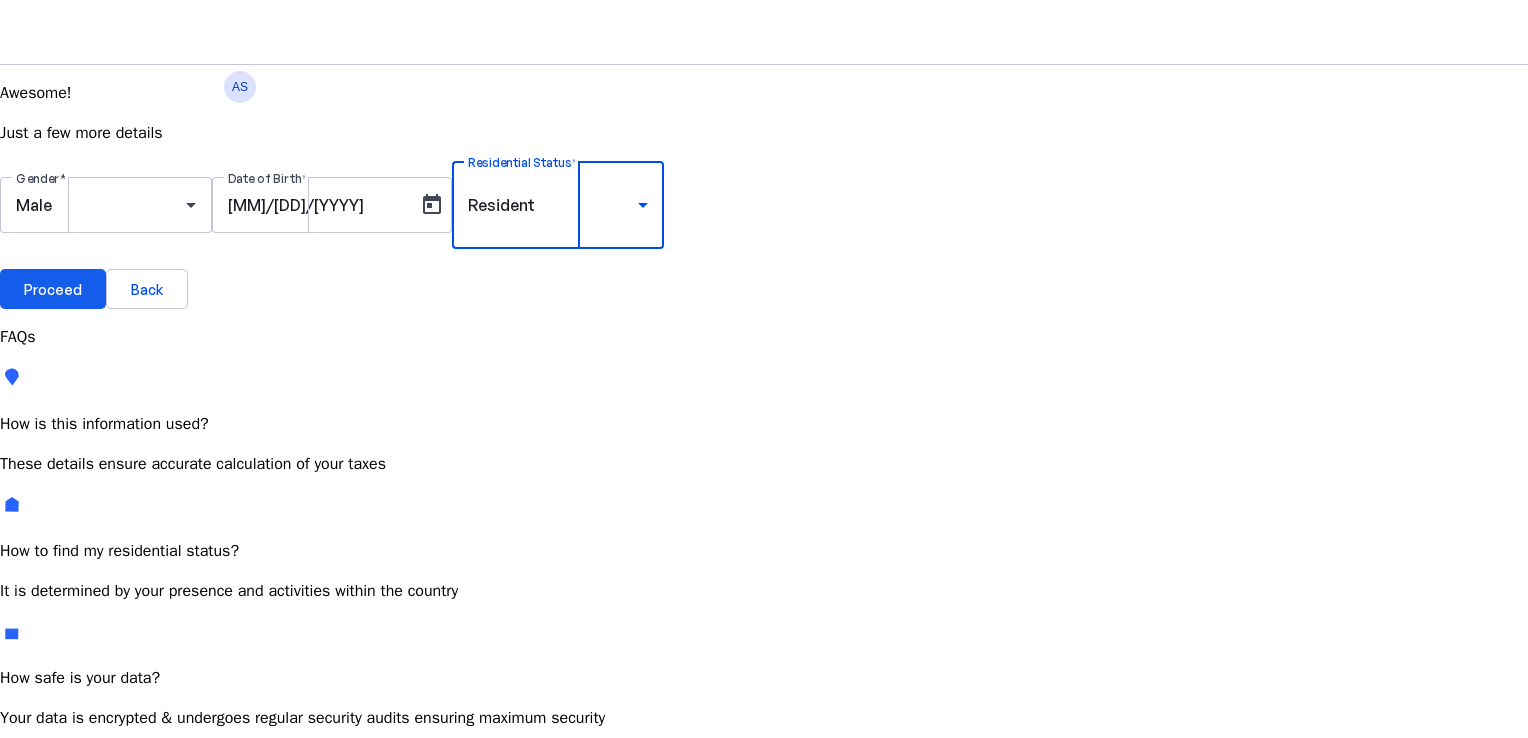 click on "Proceed" at bounding box center [53, 289] 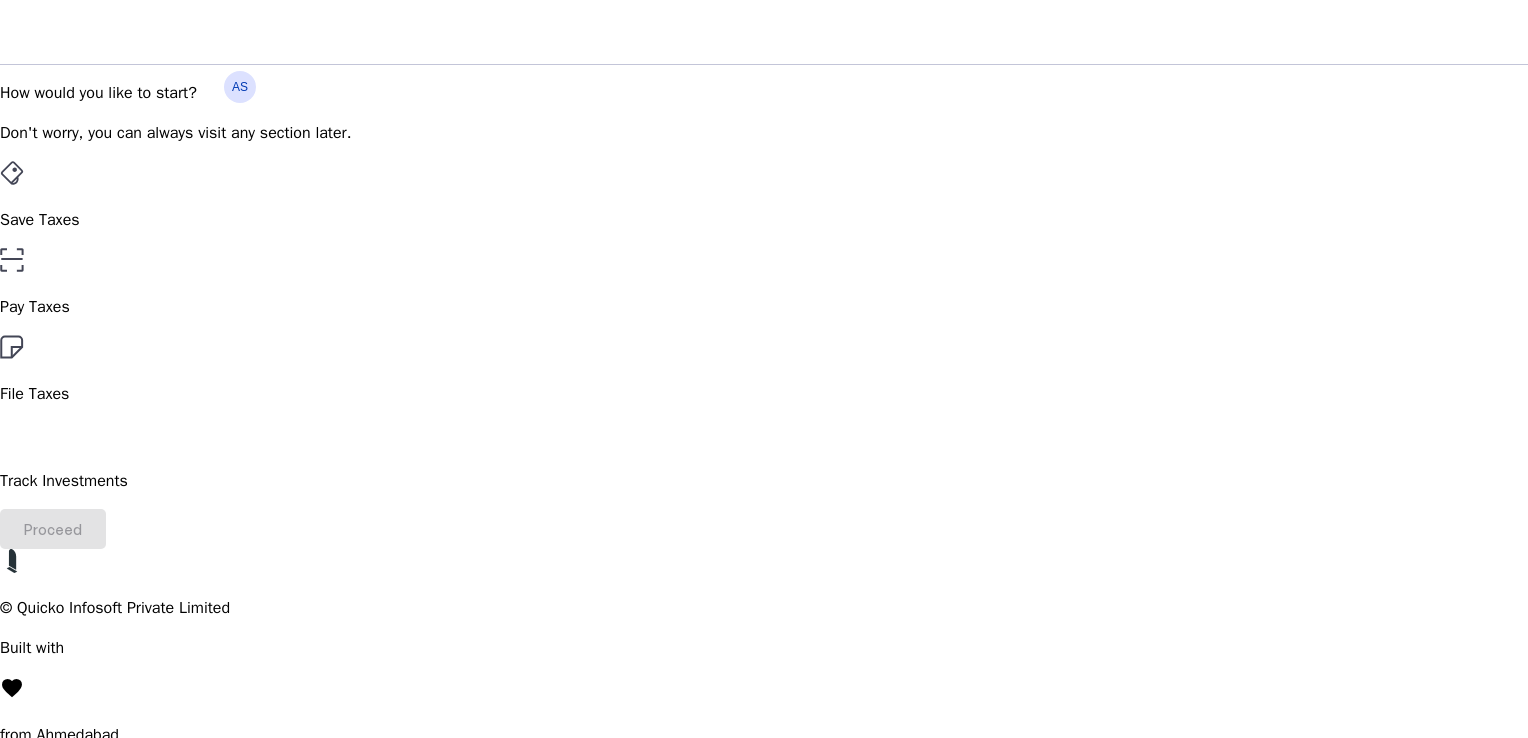 click on "Pay Taxes" at bounding box center [764, 220] 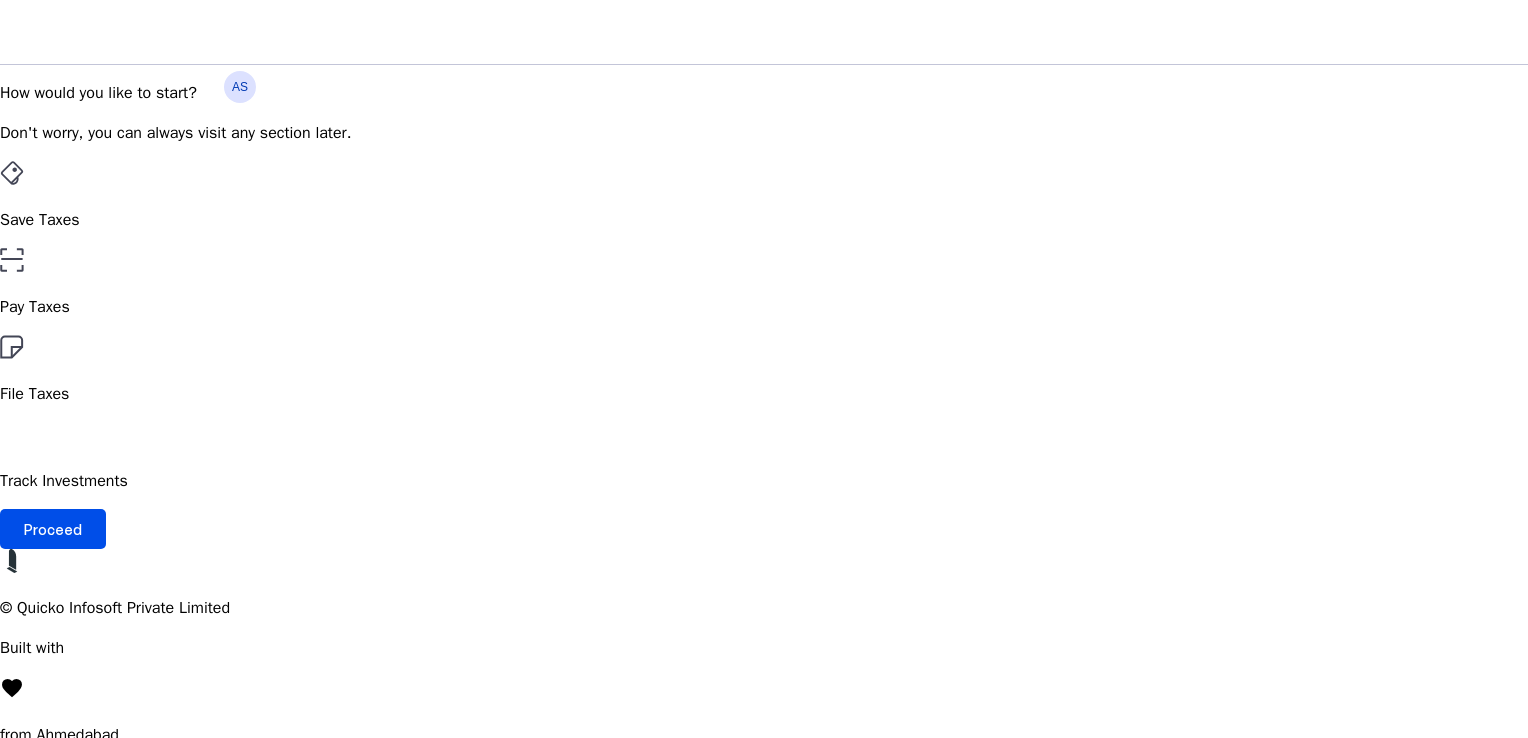 click on "File Taxes" at bounding box center (764, 220) 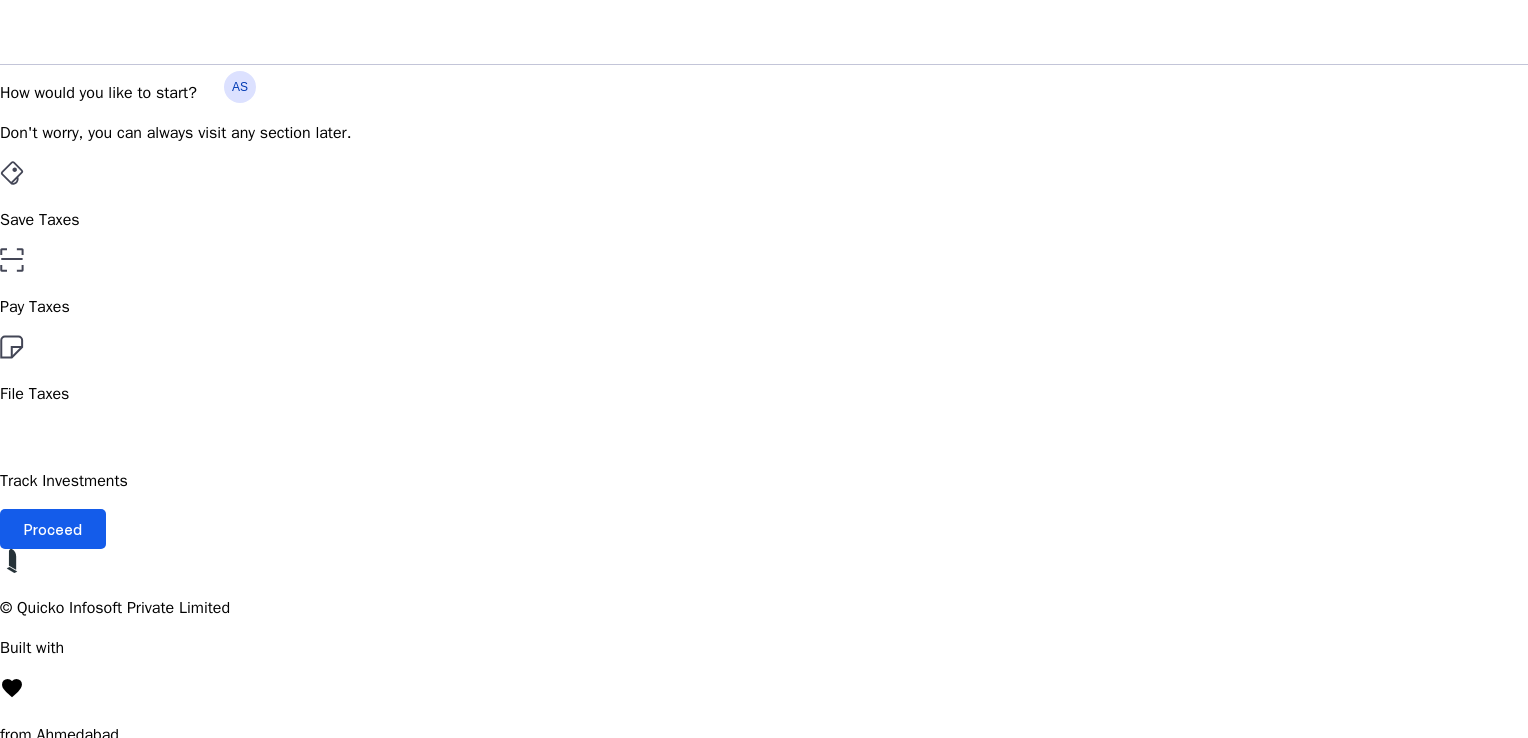 click on "Proceed" at bounding box center [53, 529] 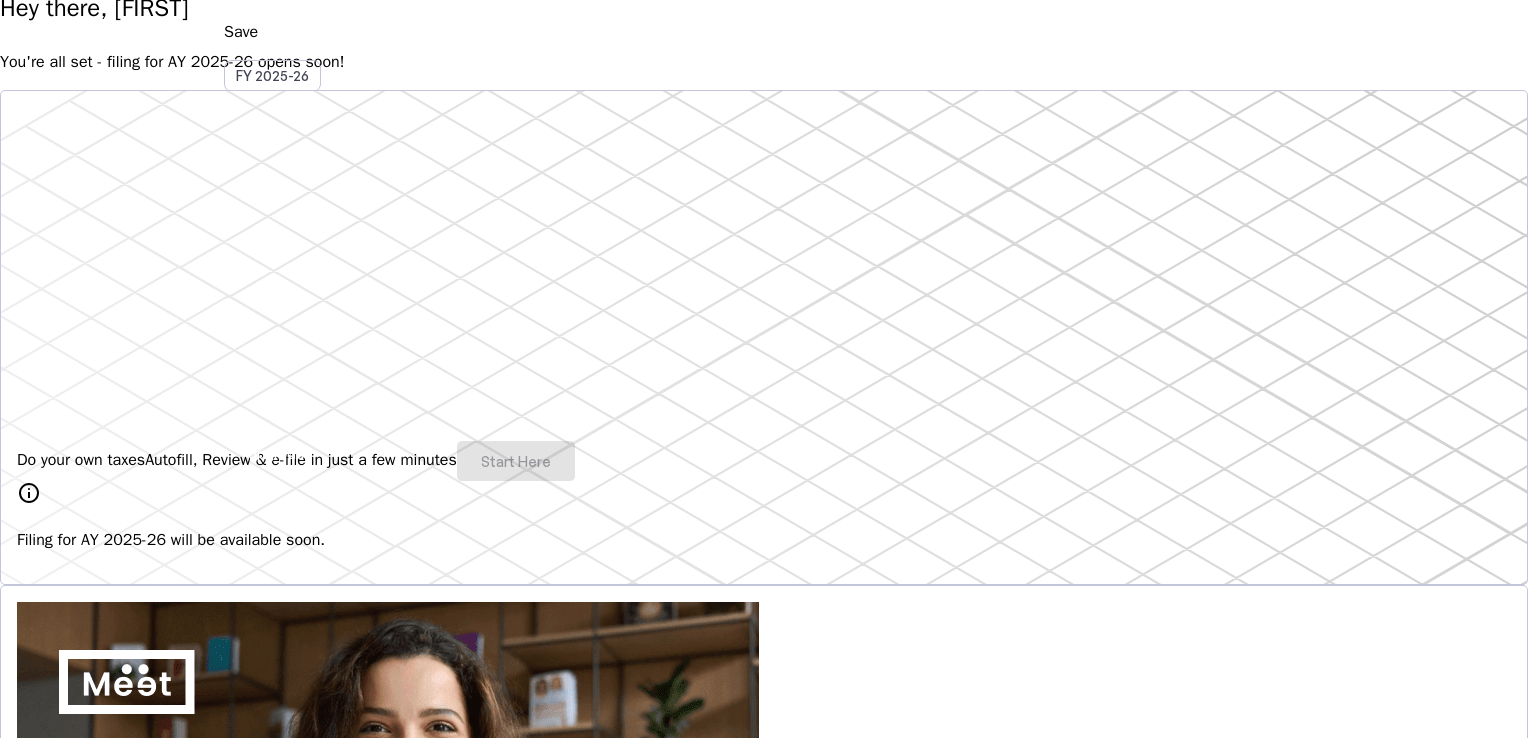 scroll, scrollTop: 200, scrollLeft: 0, axis: vertical 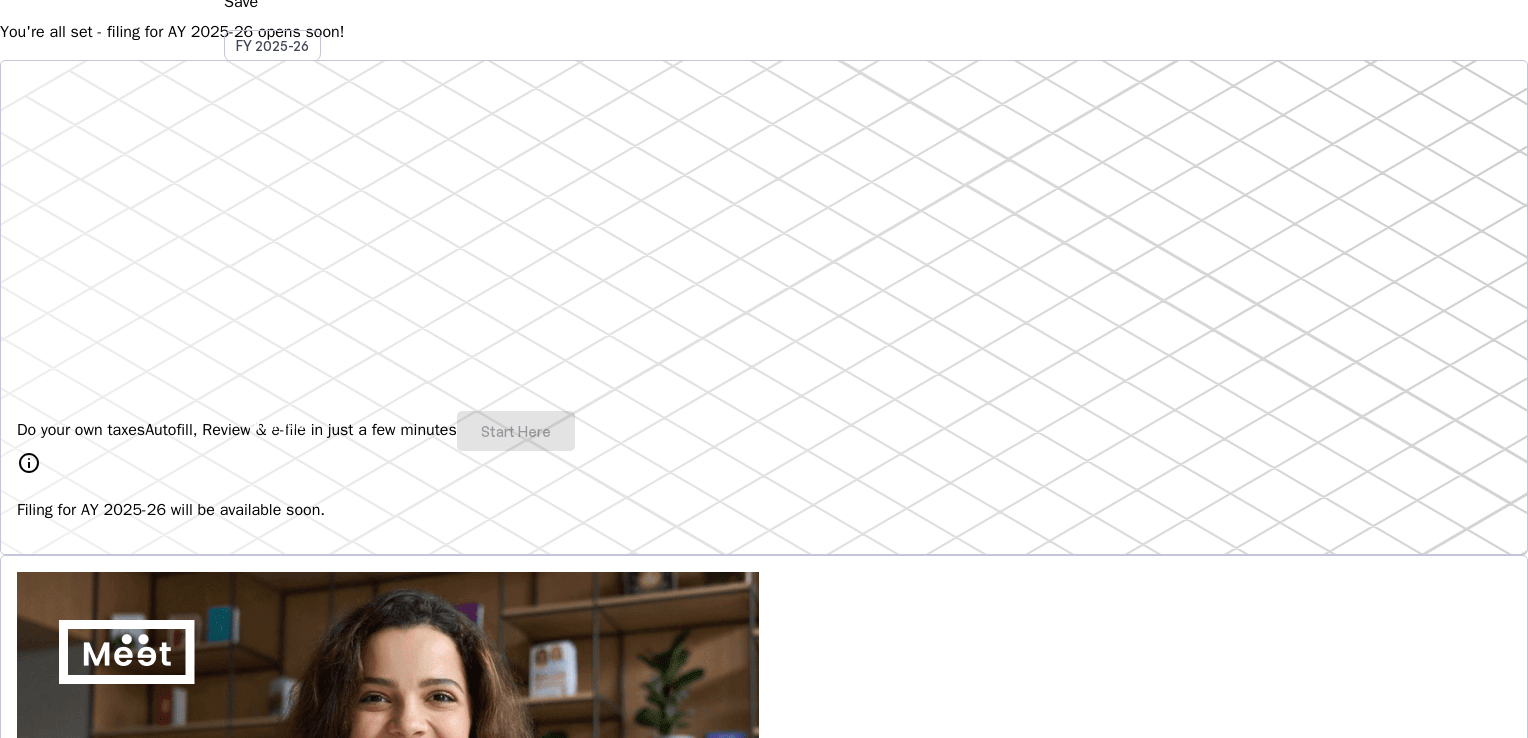 click on "Do your own taxes   Autofill, Review & e-file in just a few minutes   Start Here" at bounding box center [764, 431] 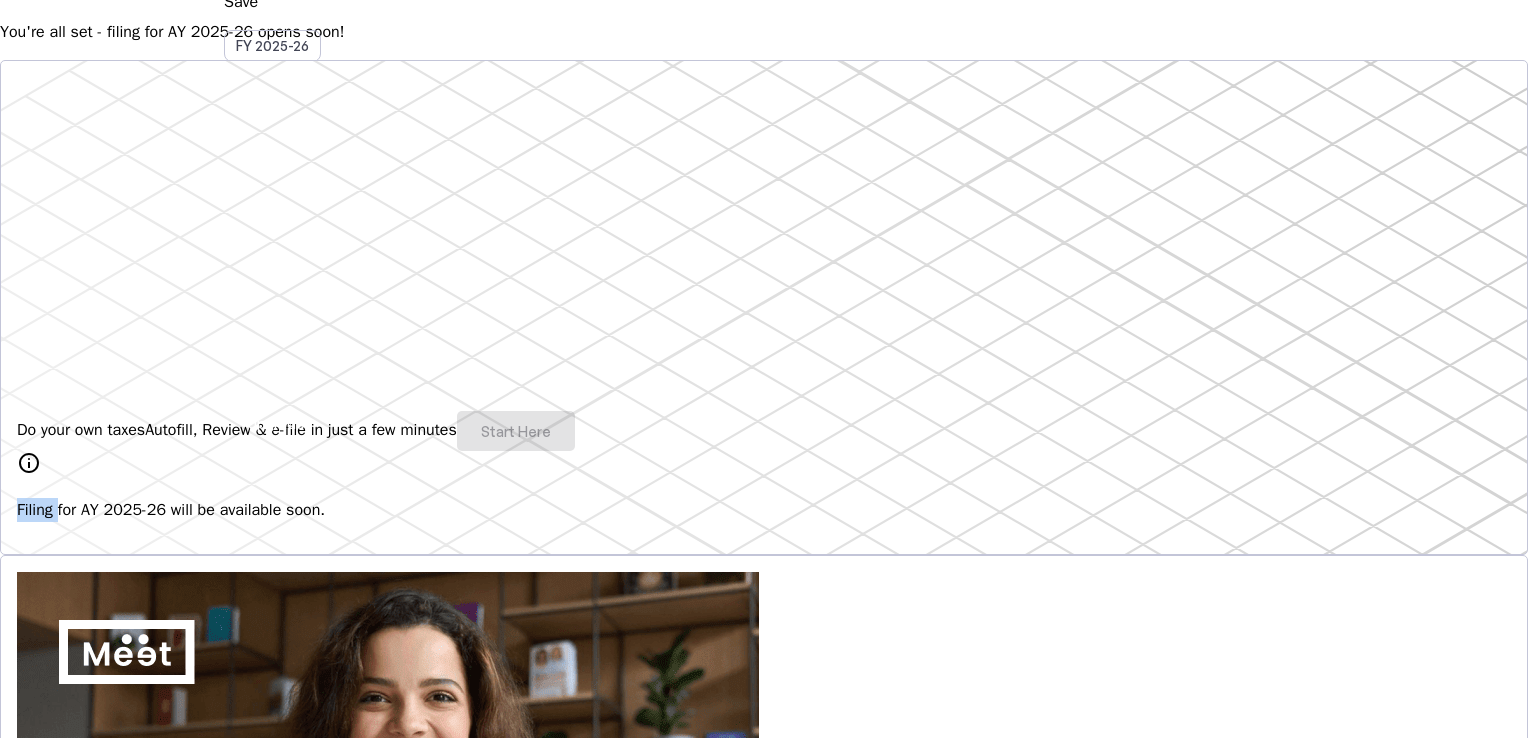 click on "Do your own taxes   Autofill, Review & e-file in just a few minutes   Start Here" at bounding box center (764, 431) 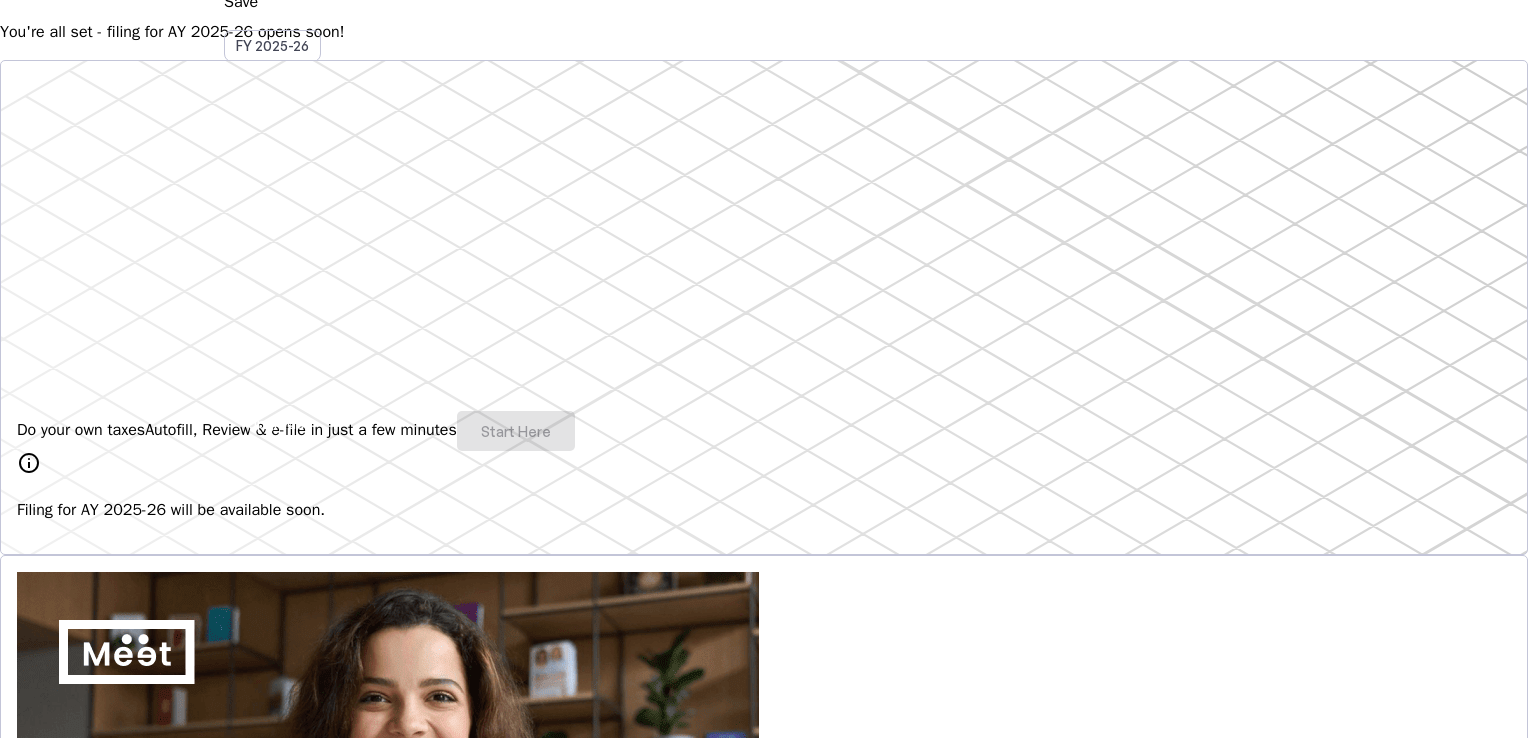 click on "Do your own taxes   Autofill, Review & e-file in just a few minutes   Start Here" at bounding box center [764, 431] 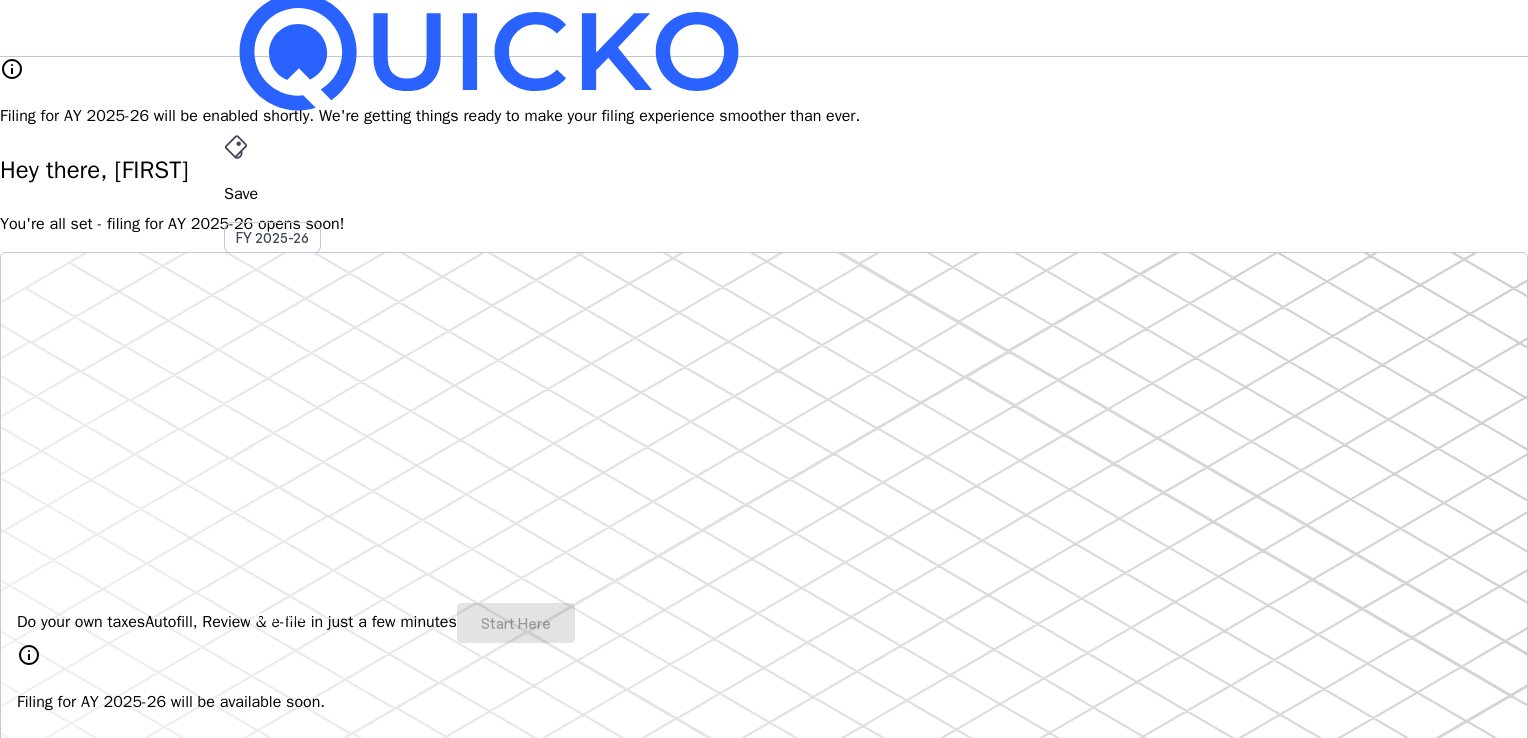 scroll, scrollTop: 0, scrollLeft: 0, axis: both 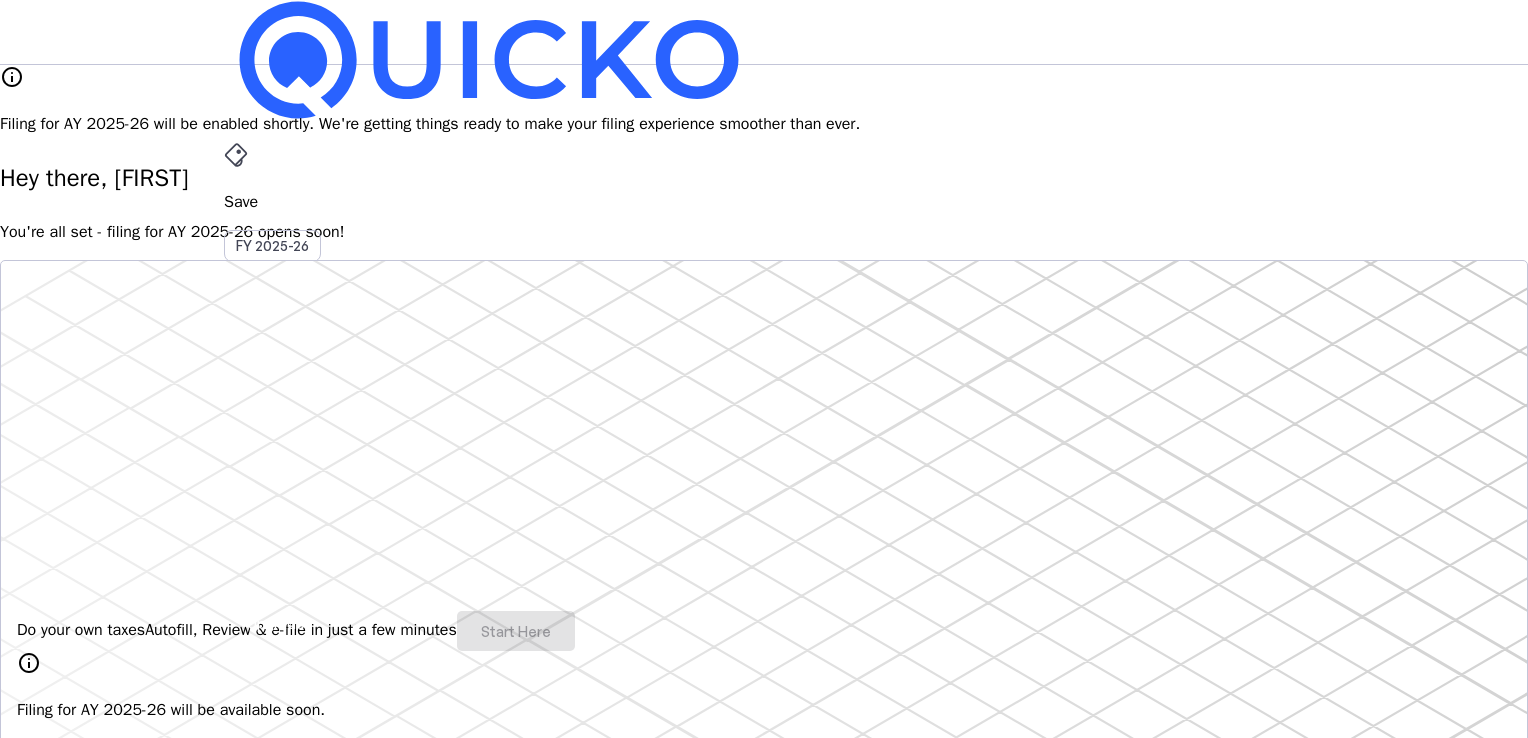 click on "AY 2025-26" at bounding box center (273, 452) 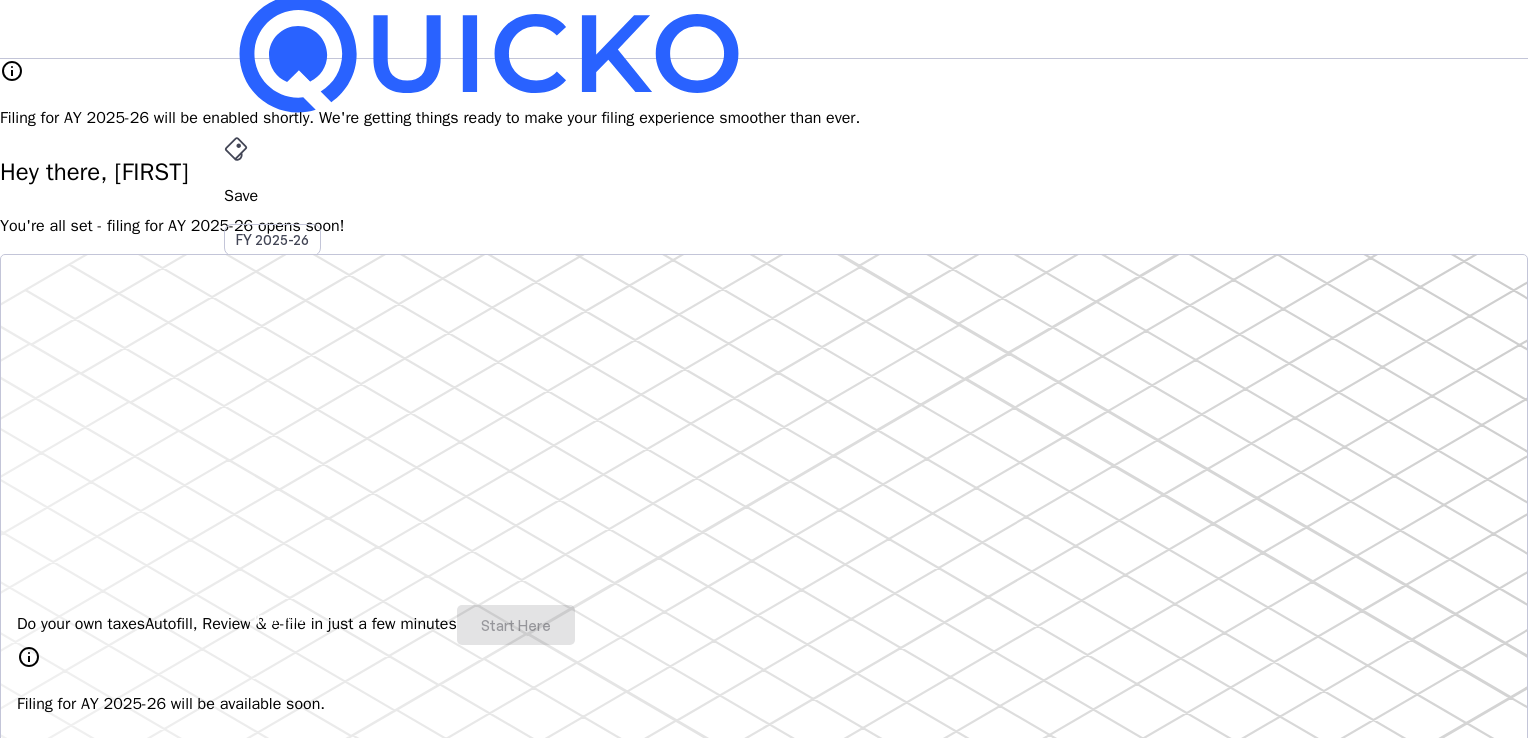scroll, scrollTop: 0, scrollLeft: 0, axis: both 